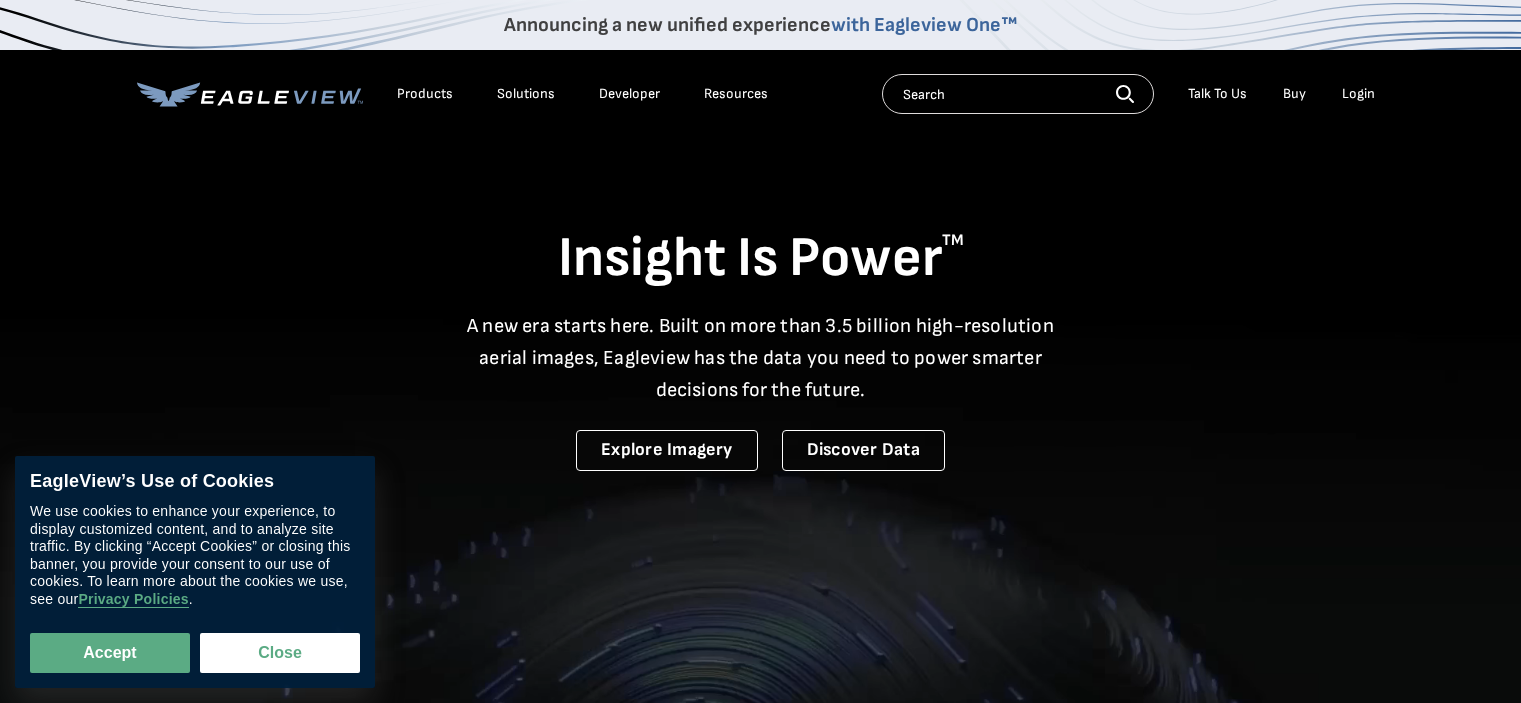 scroll, scrollTop: 0, scrollLeft: 0, axis: both 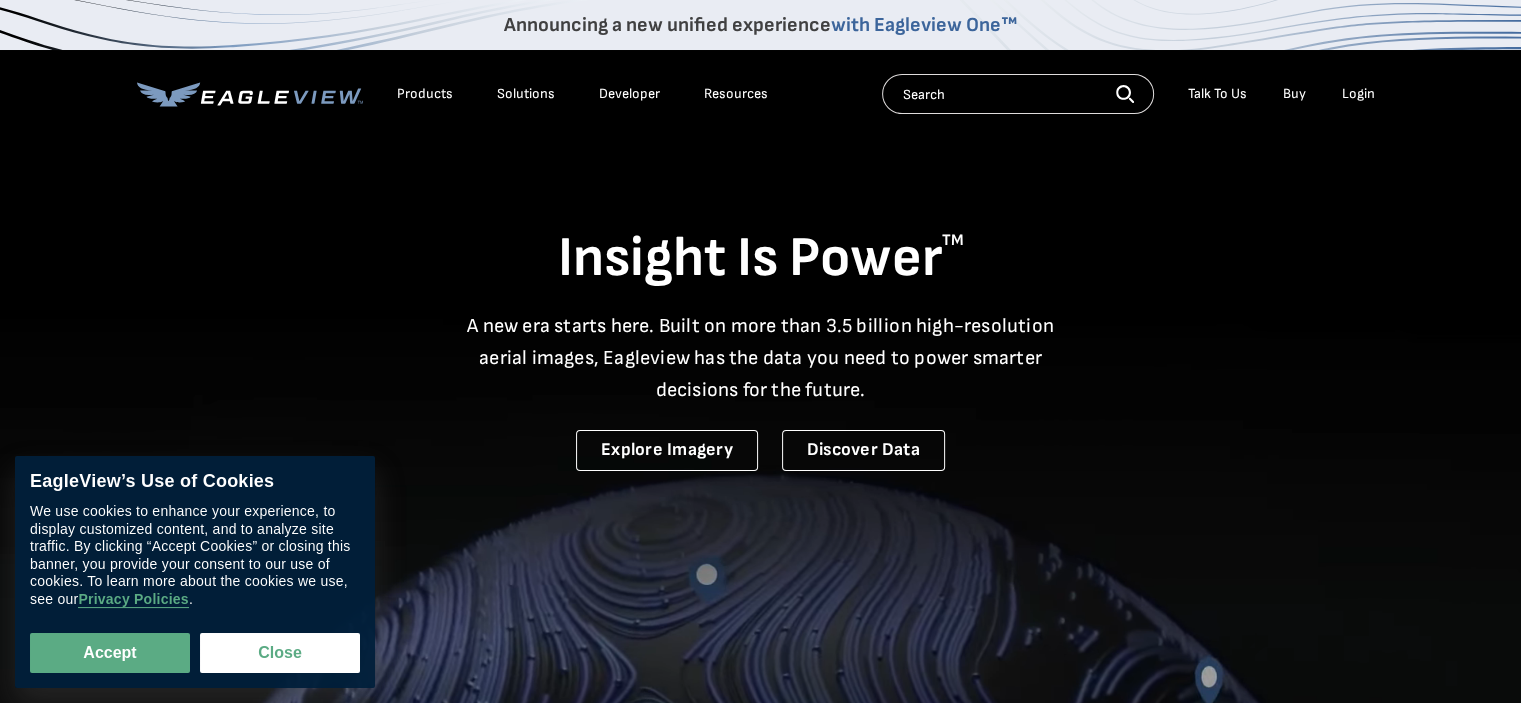 click on "Login" at bounding box center (1358, 94) 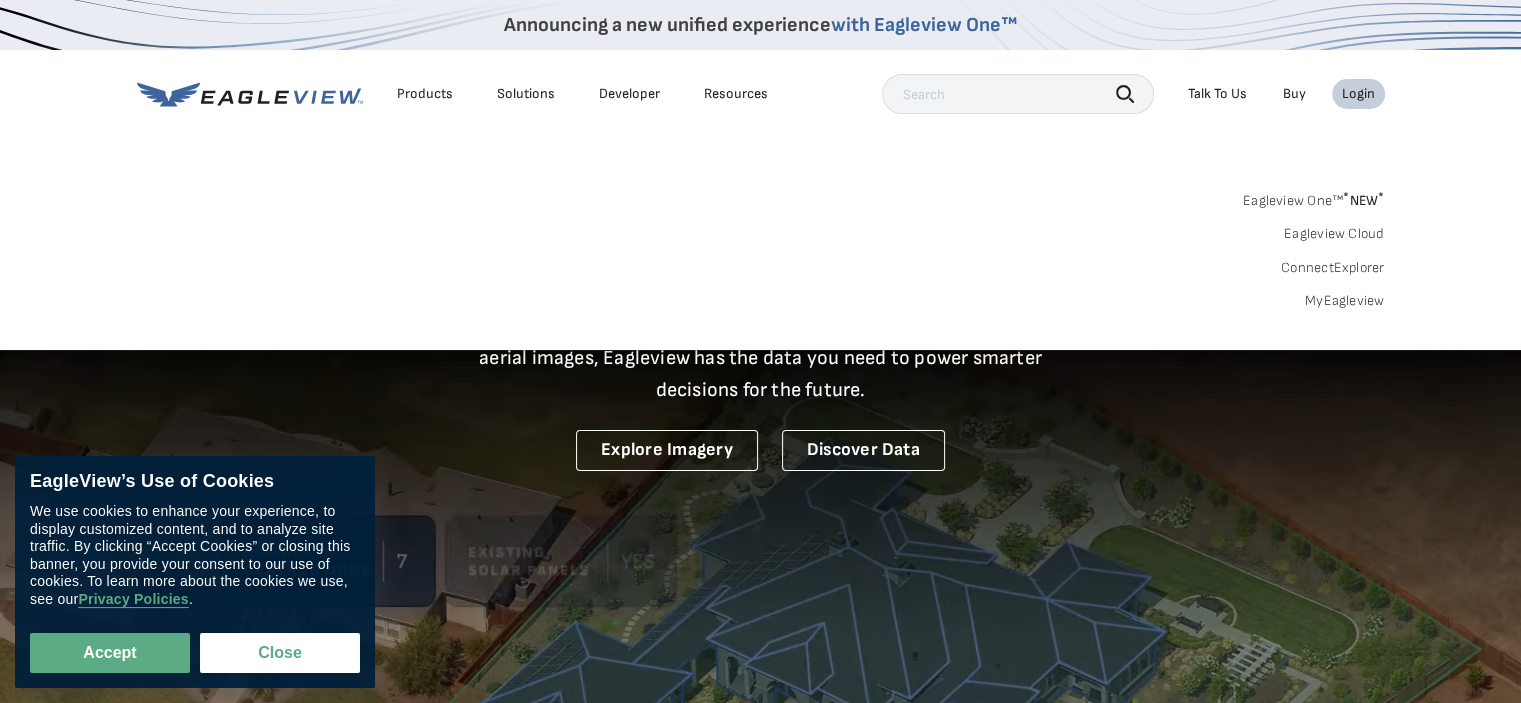 click on "MyEagleview" at bounding box center [1345, 301] 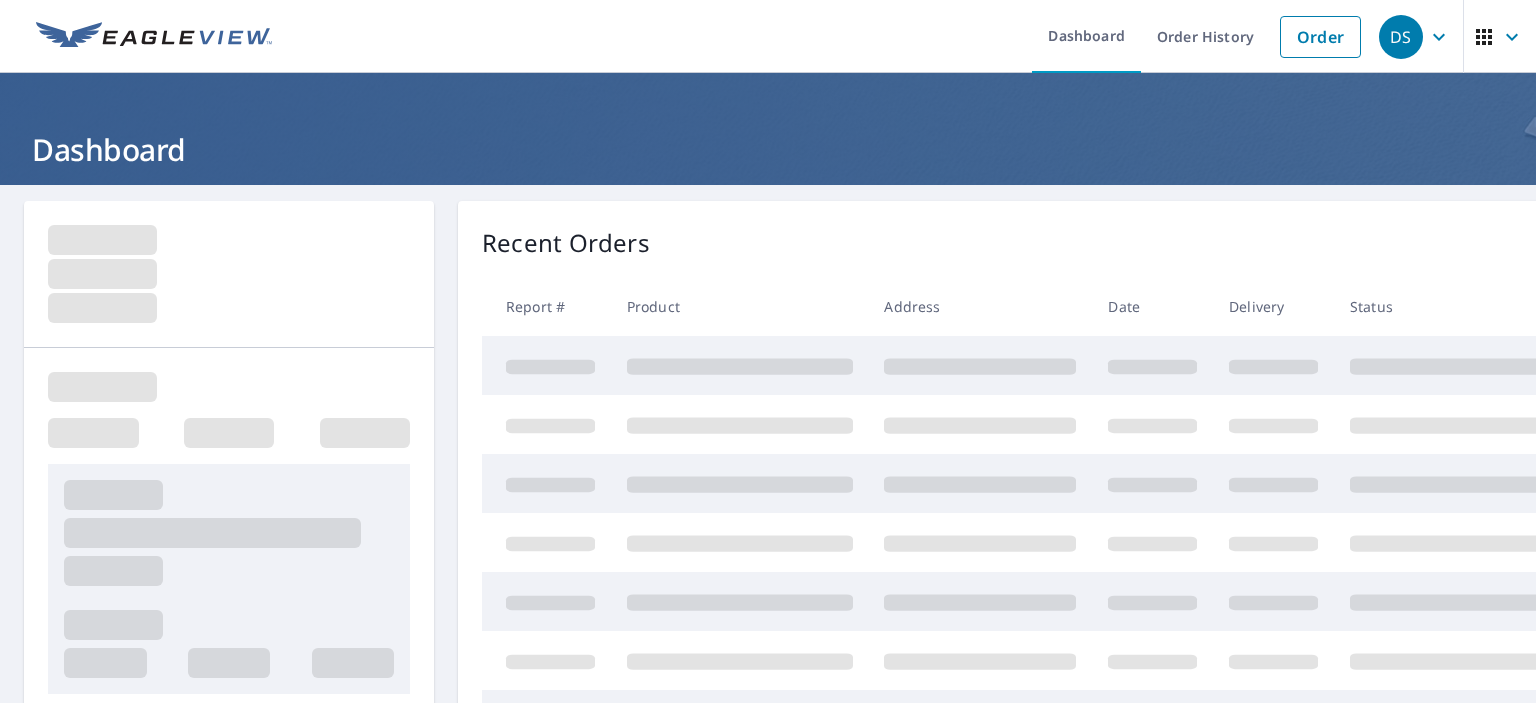 scroll, scrollTop: 0, scrollLeft: 0, axis: both 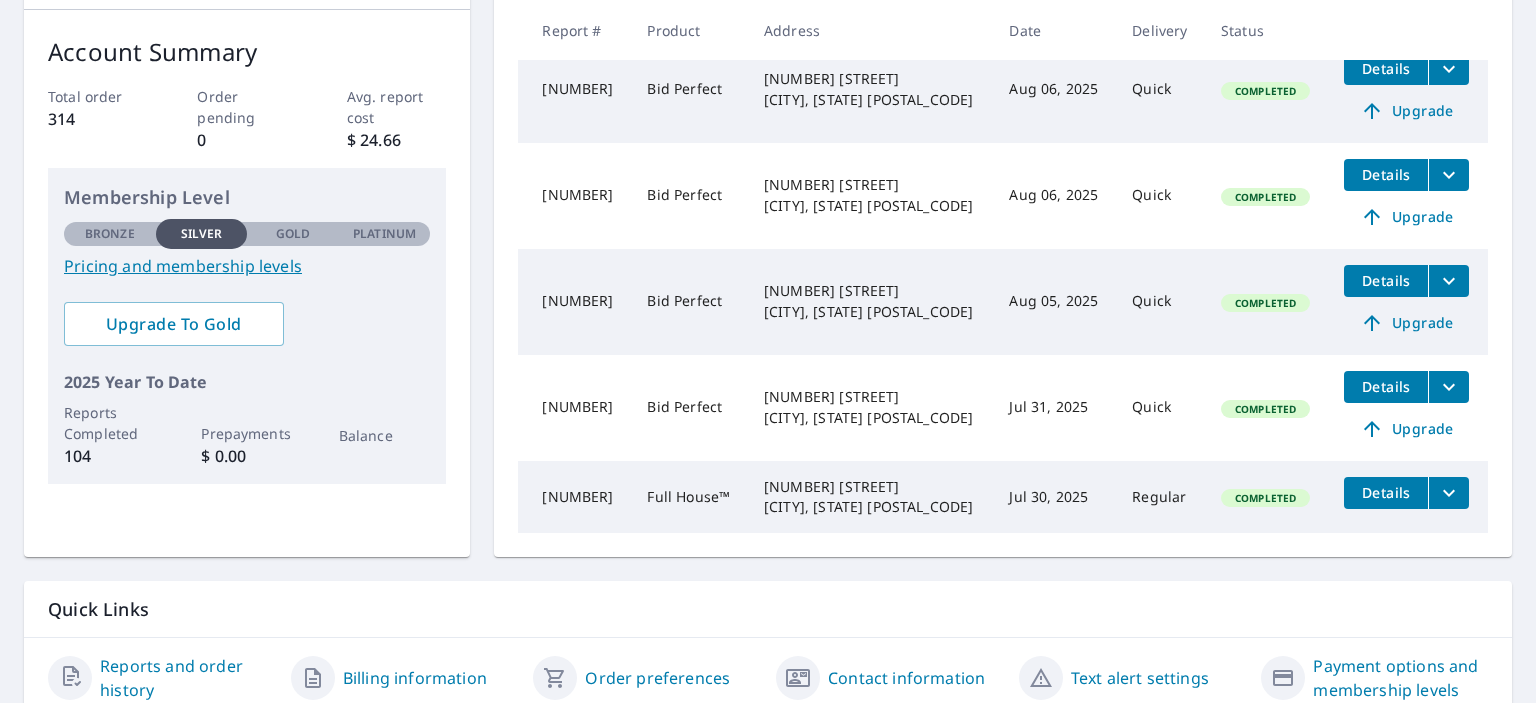 click on "Pricing and membership levels" at bounding box center (247, 266) 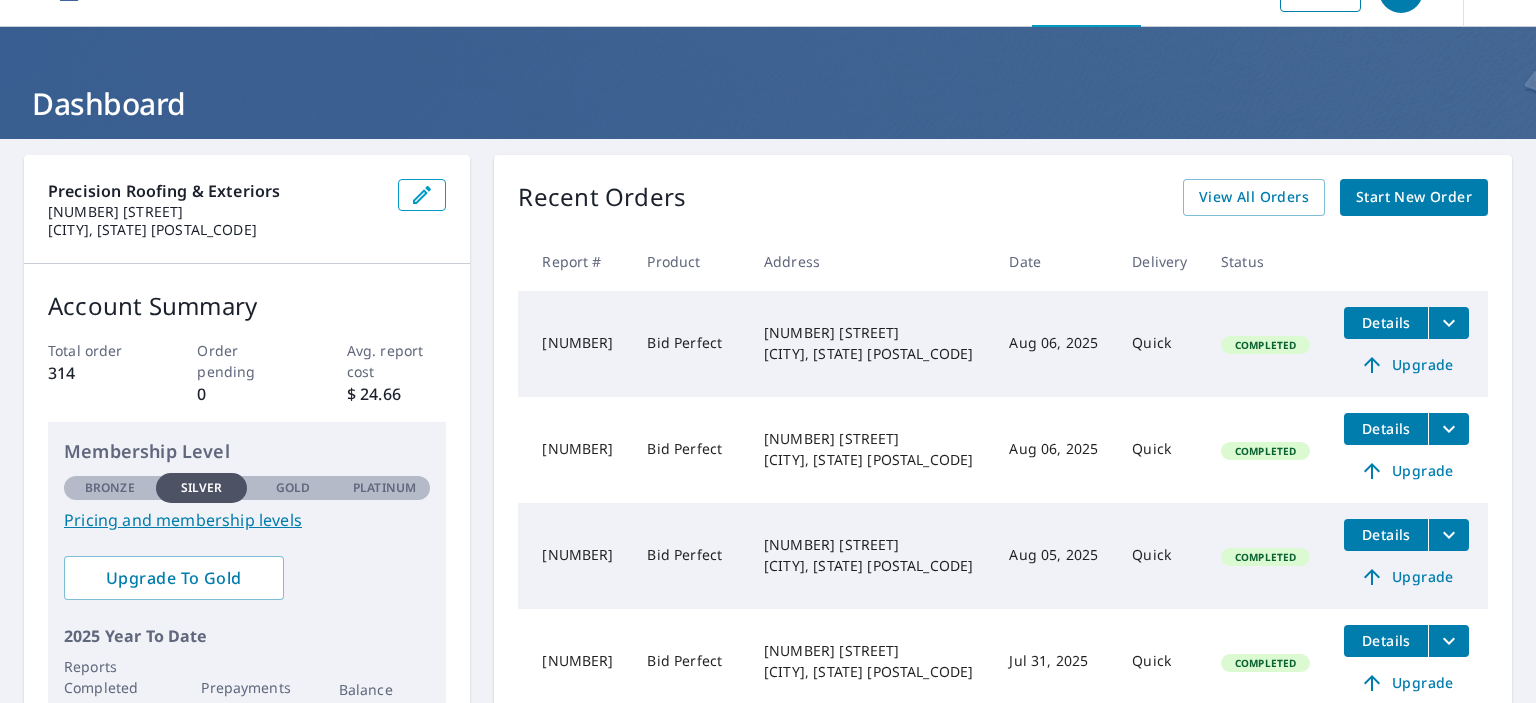 scroll, scrollTop: 0, scrollLeft: 0, axis: both 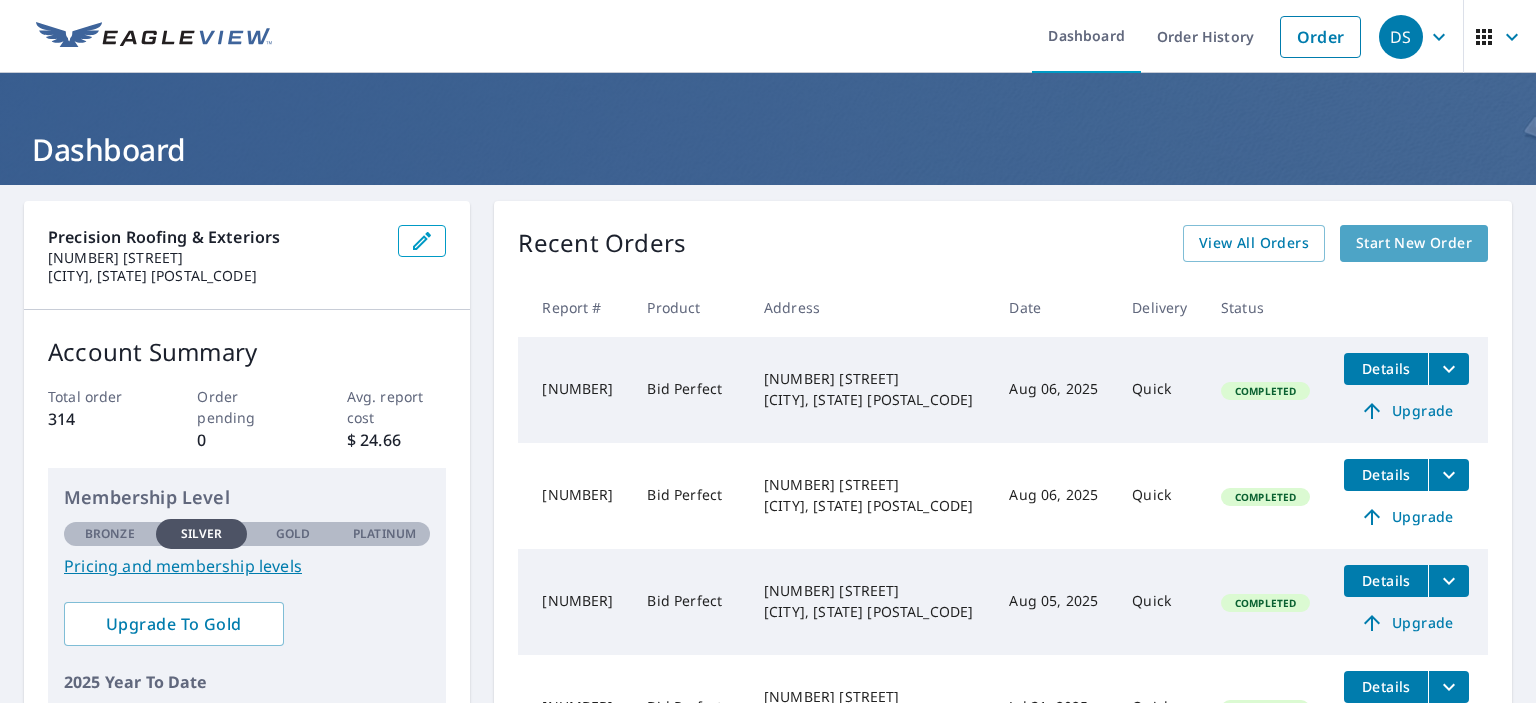 click on "Start New Order" at bounding box center (1414, 243) 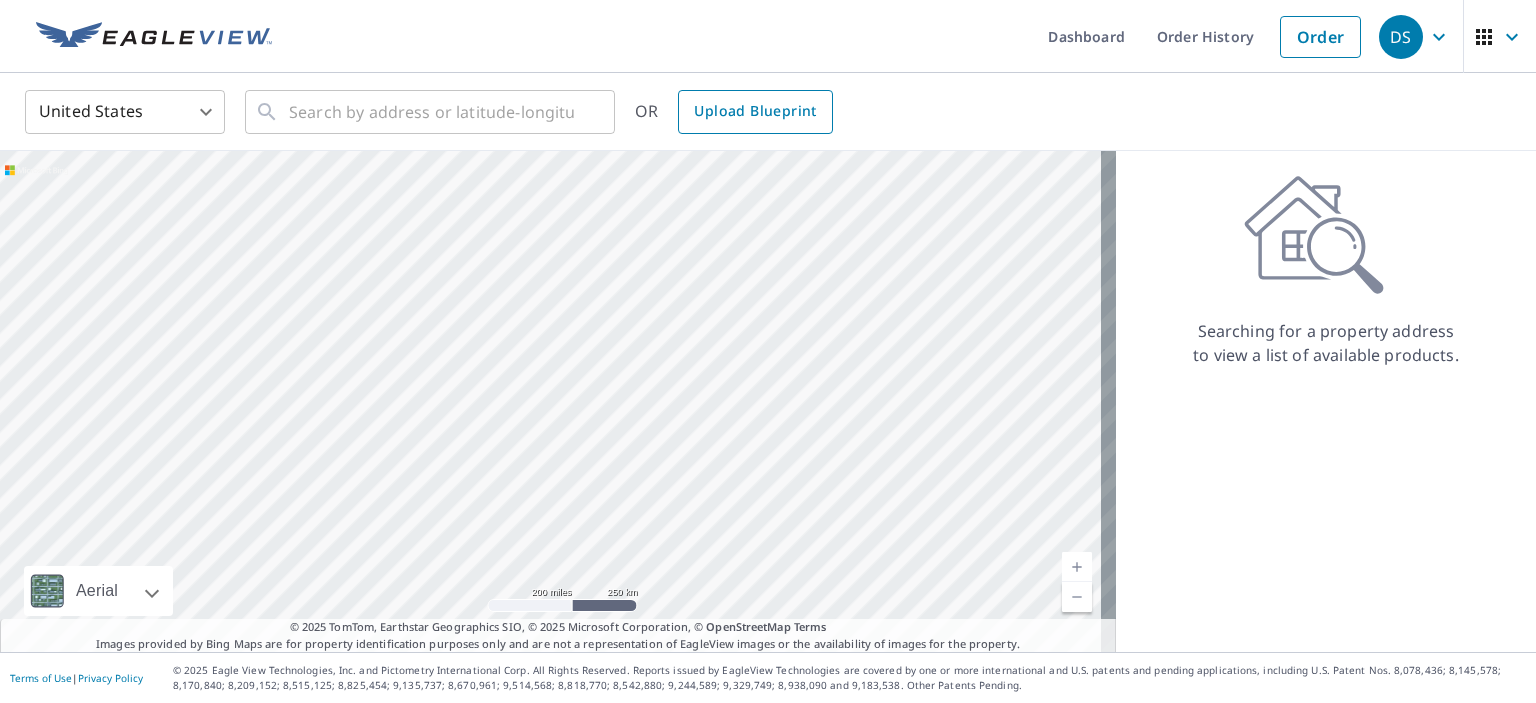click on "Upload Blueprint" at bounding box center (755, 111) 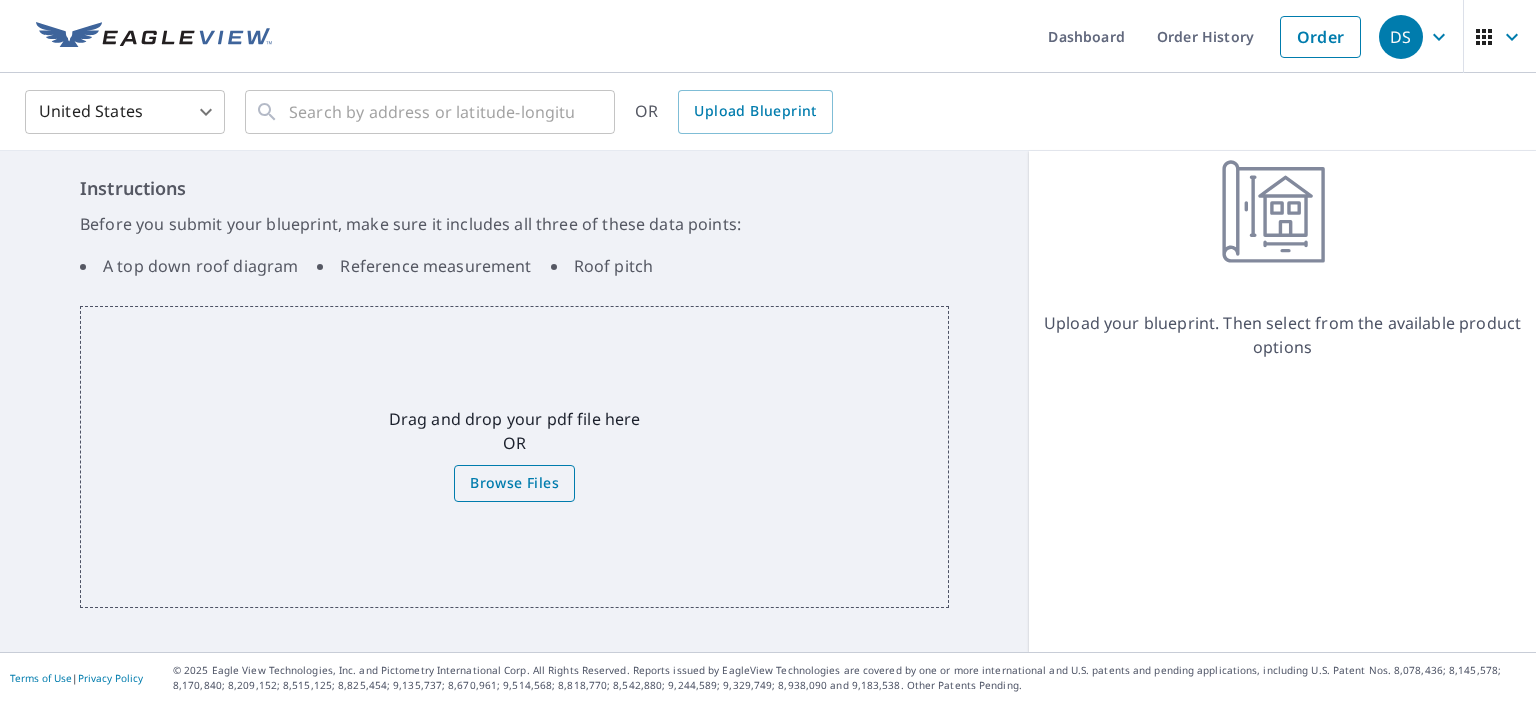 click on "Browse Files" at bounding box center [514, 483] 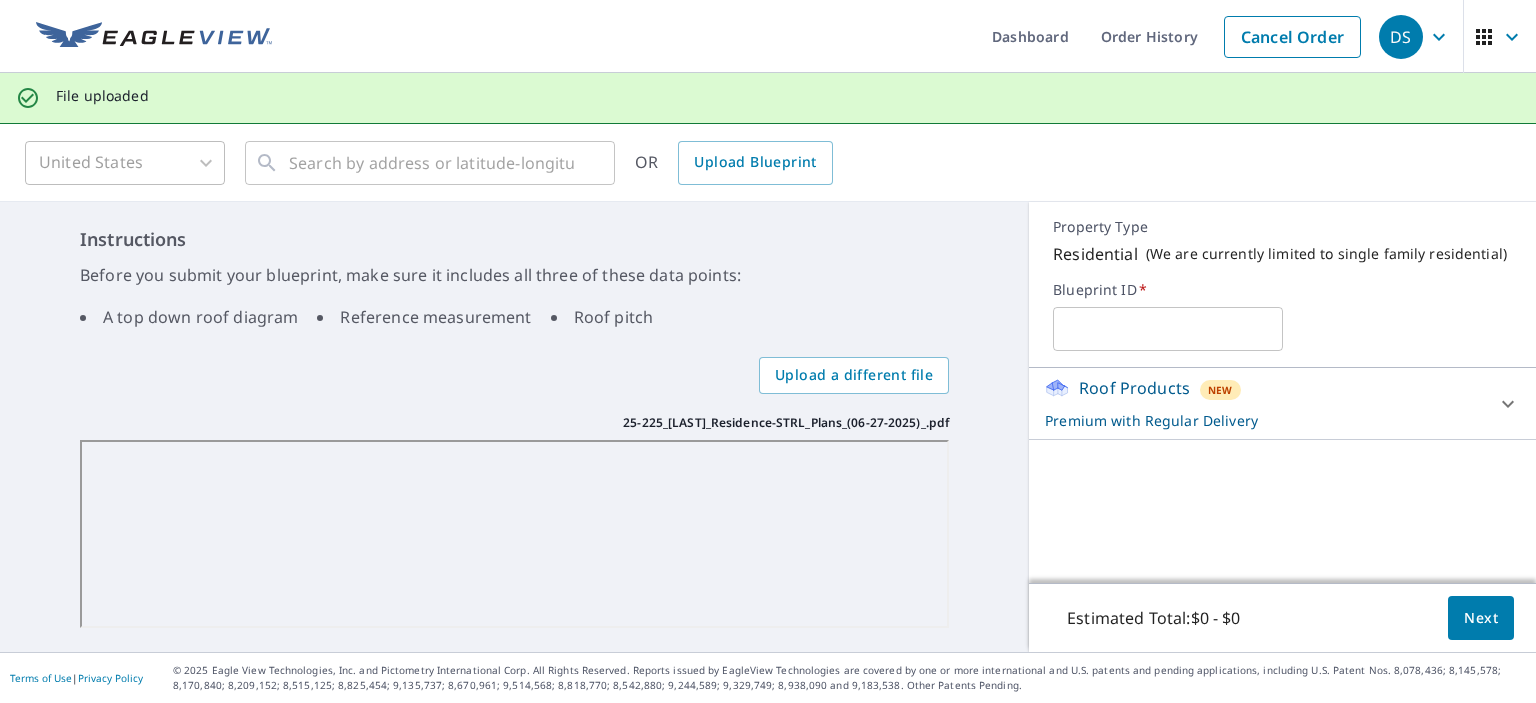 click on "Instructions Before you submit your blueprint, make sure it includes all three of these data points: A top down roof diagram Reference measurement Roof pitch Upload a different file 25-225_Holverson_Residence-STRL_Plans_(06-27-2025)_.pdf 25-225_Holverson_Residence-STRL_Plans_(06-27-2025)_.pdf" at bounding box center (514, 427) 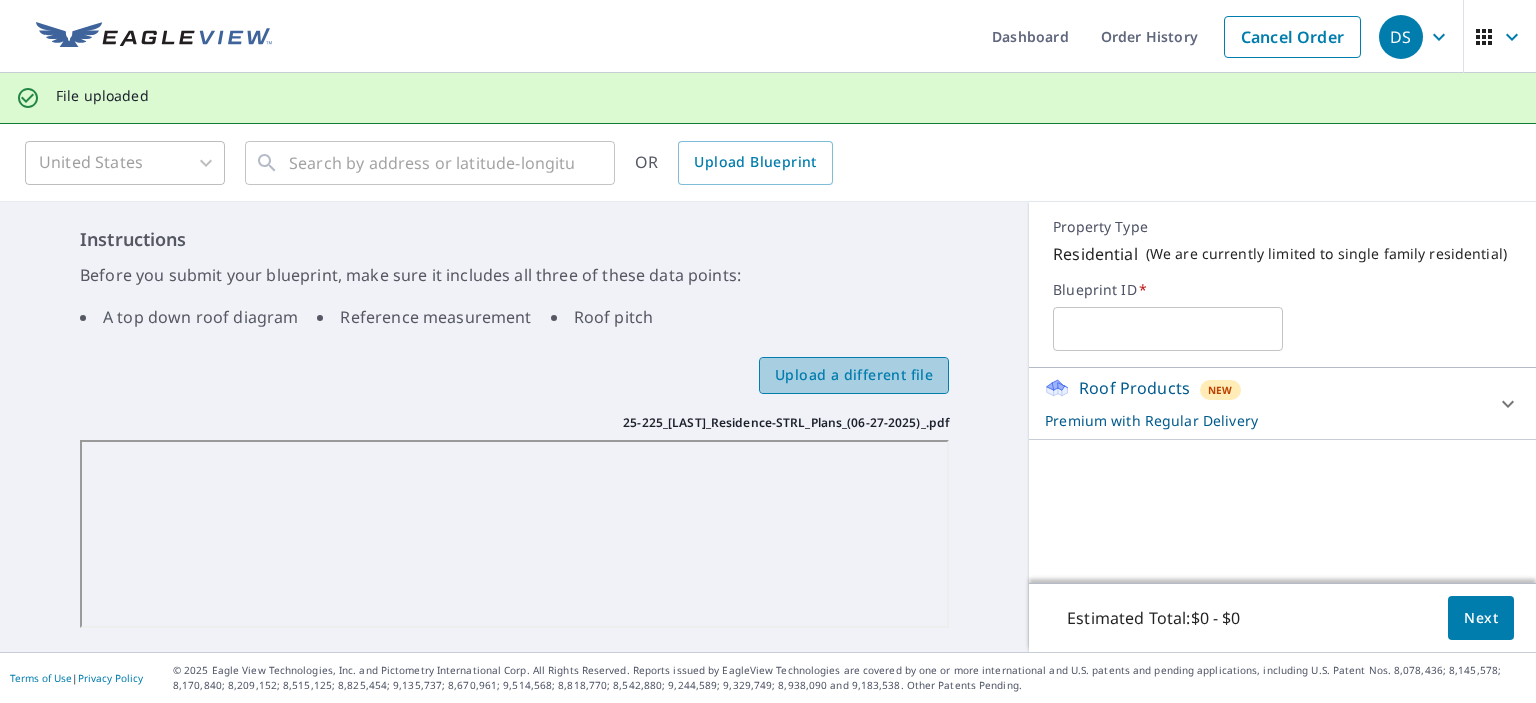 click on "Upload a different file" at bounding box center (854, 375) 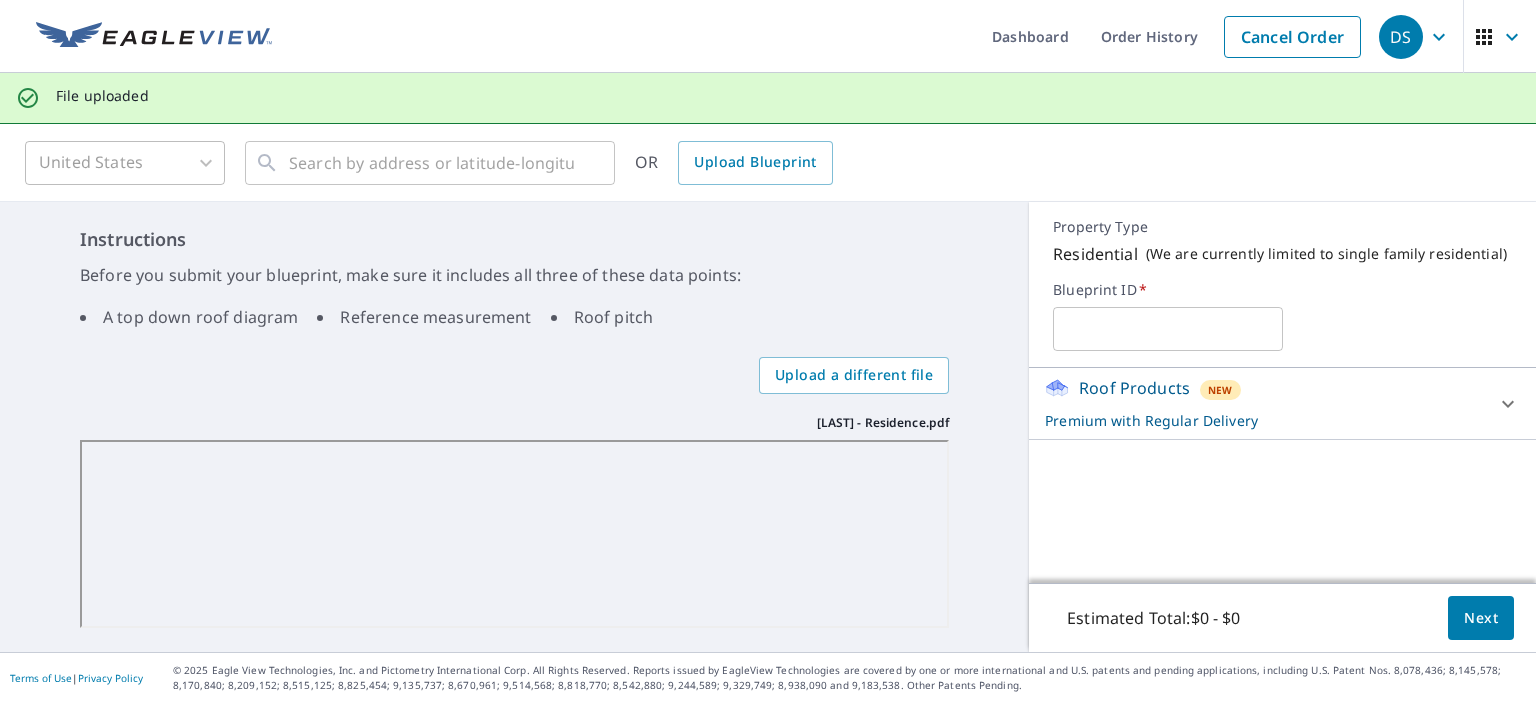 click 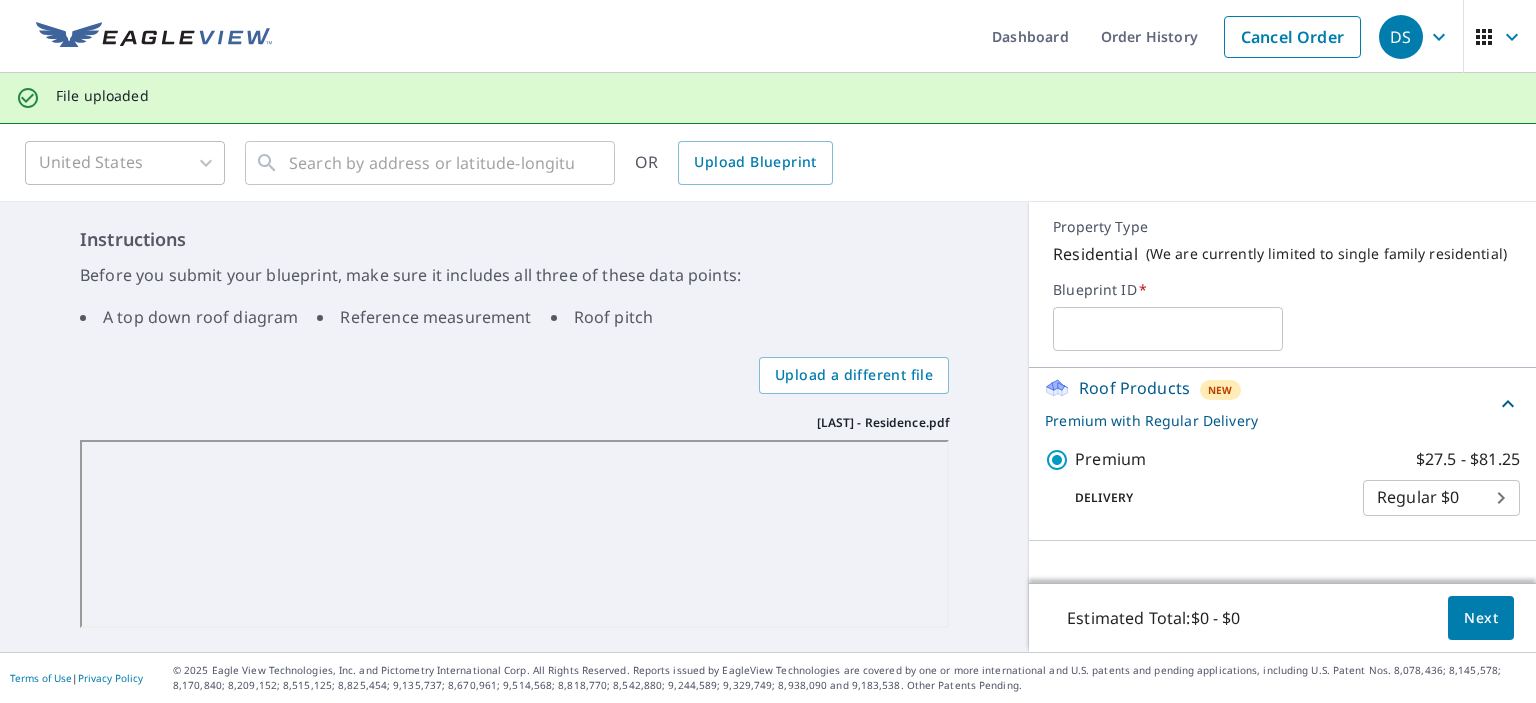 click 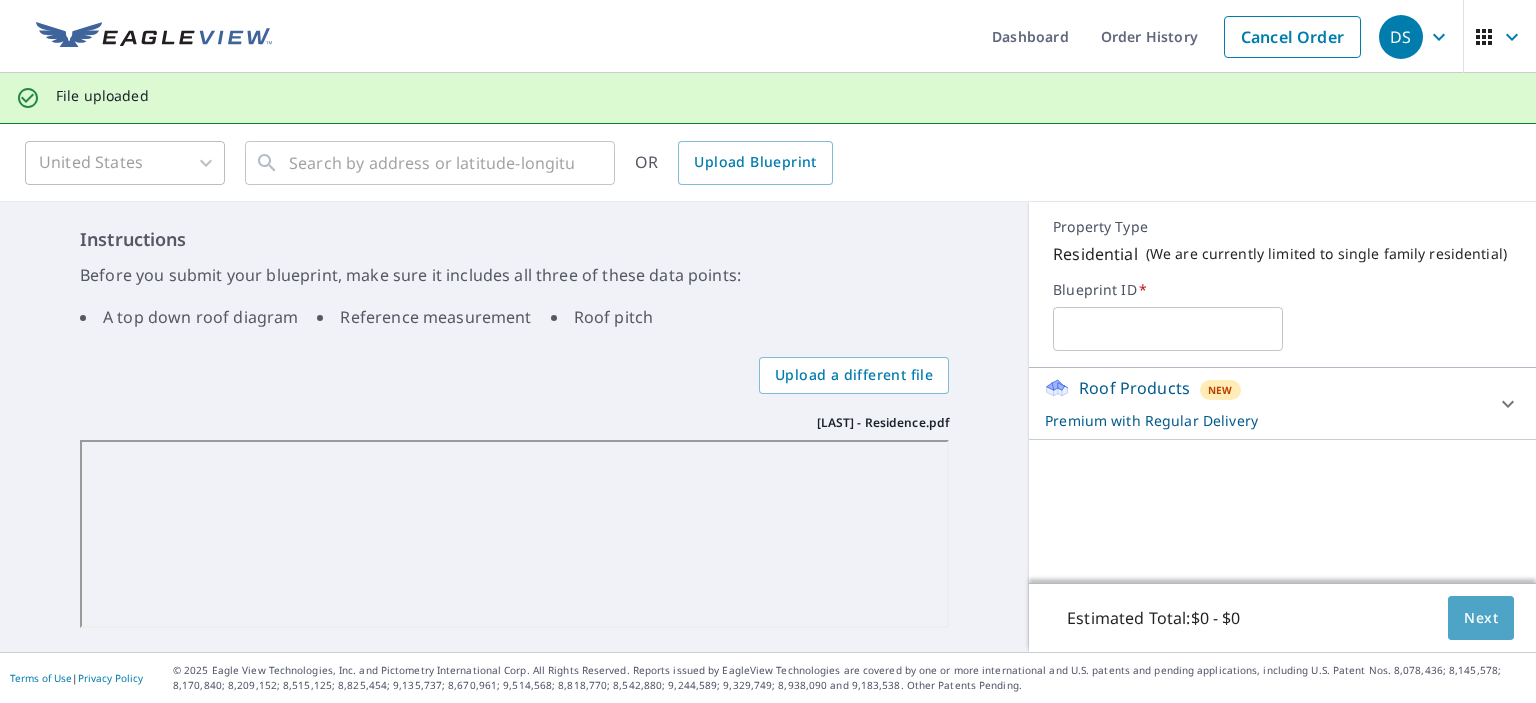 click on "Next" at bounding box center (1481, 618) 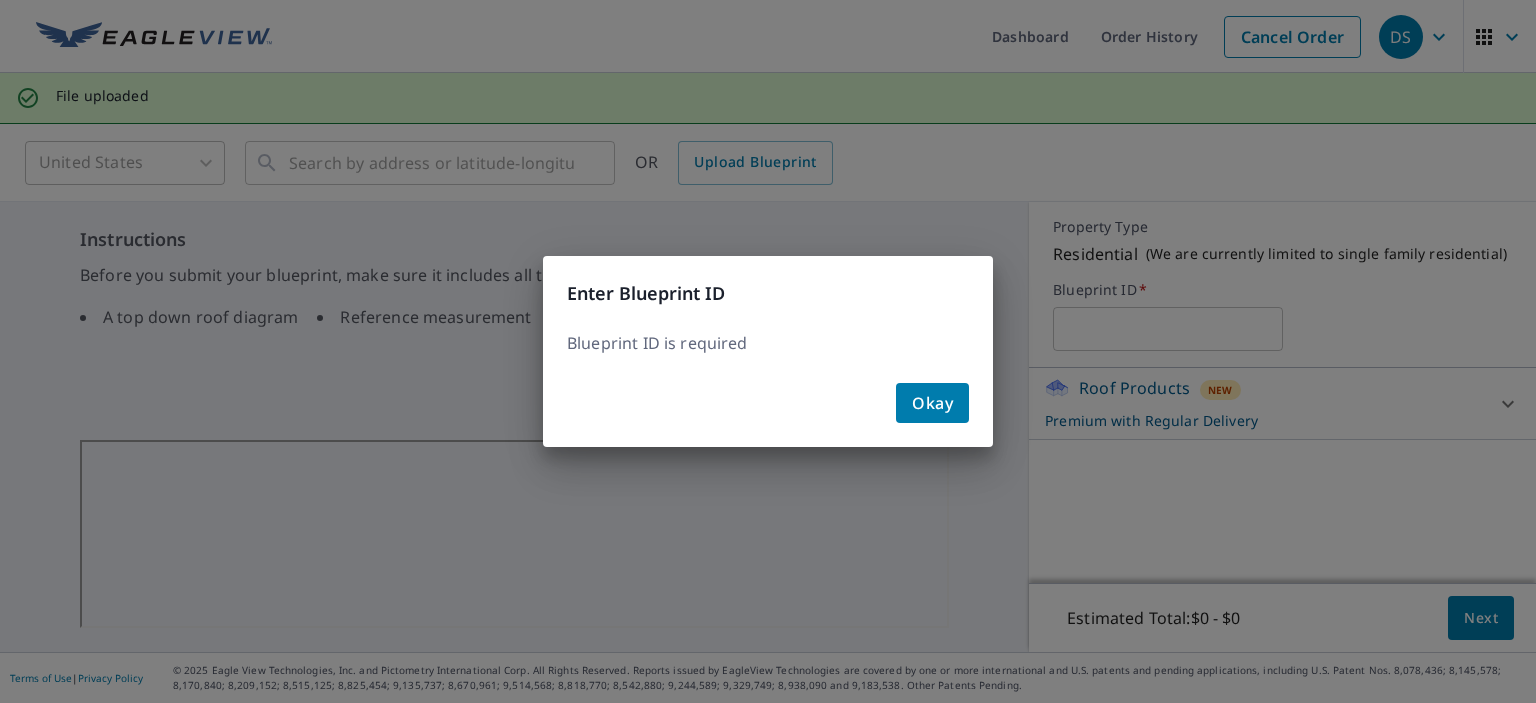 click on "Okay" at bounding box center [932, 403] 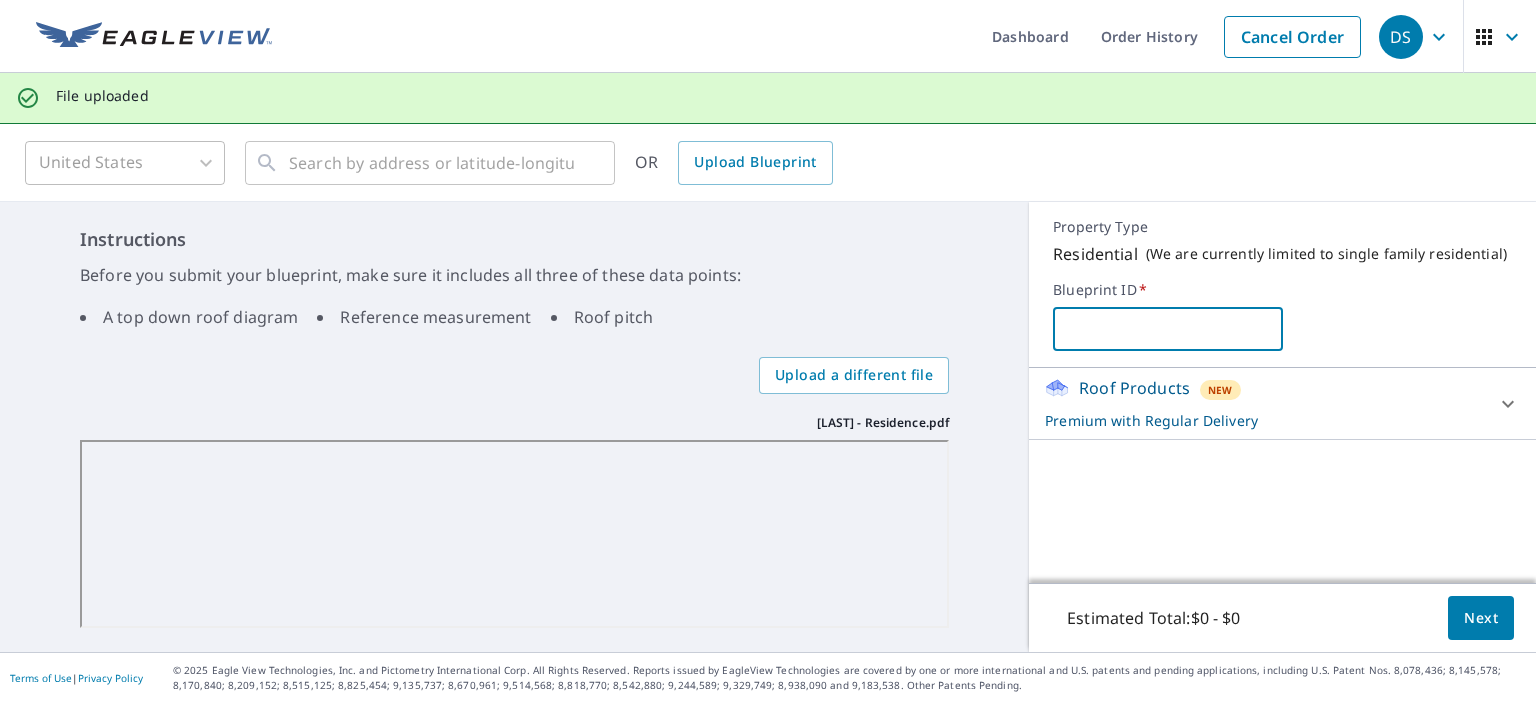 click at bounding box center [1167, 329] 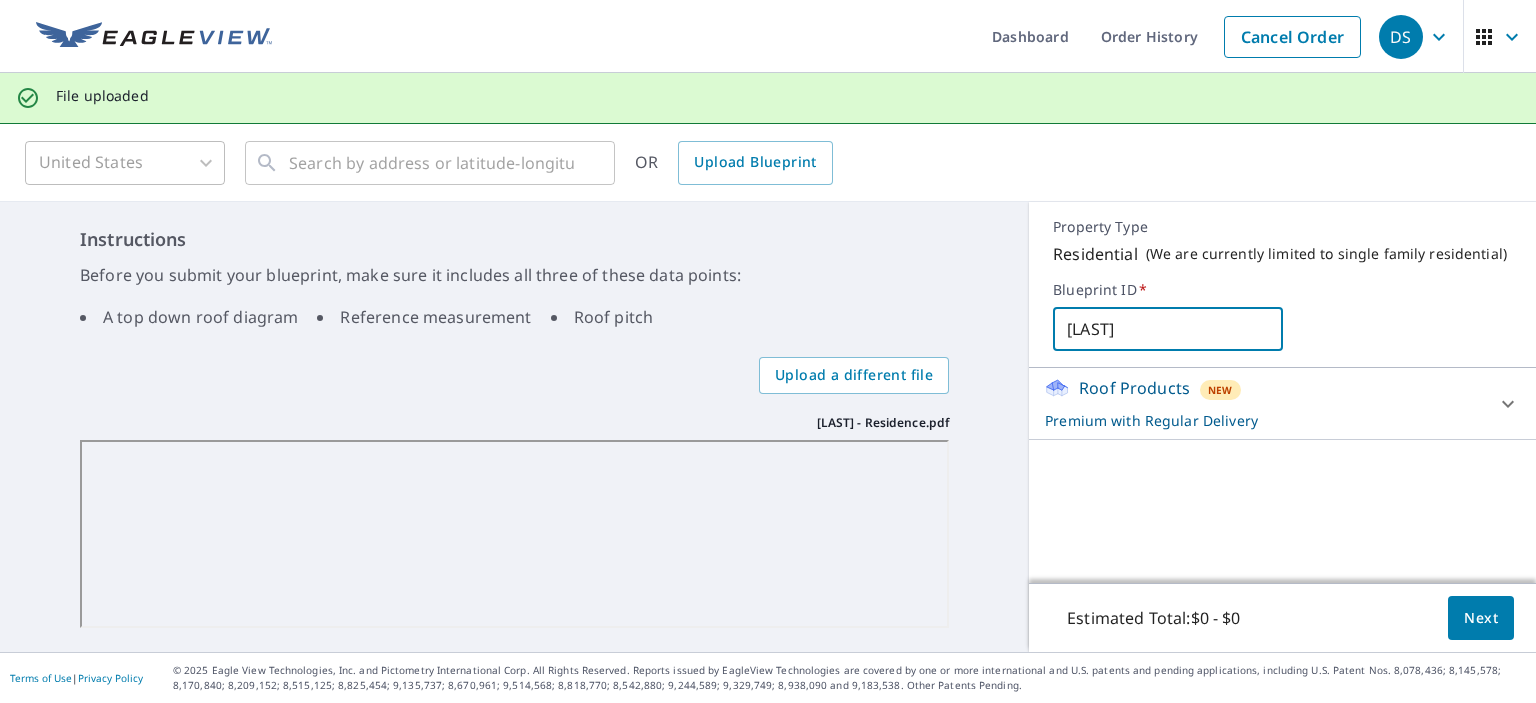 type on "Holverson" 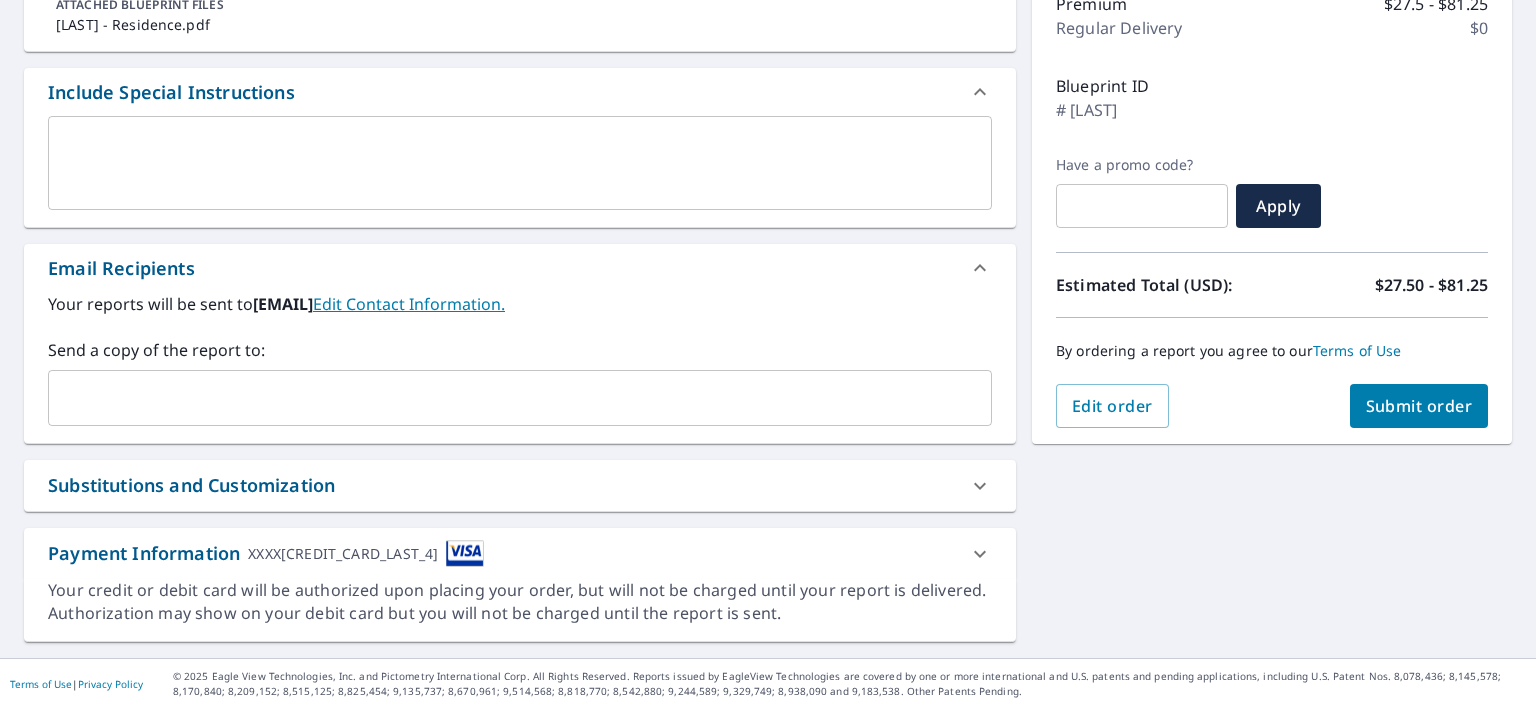 scroll, scrollTop: 280, scrollLeft: 0, axis: vertical 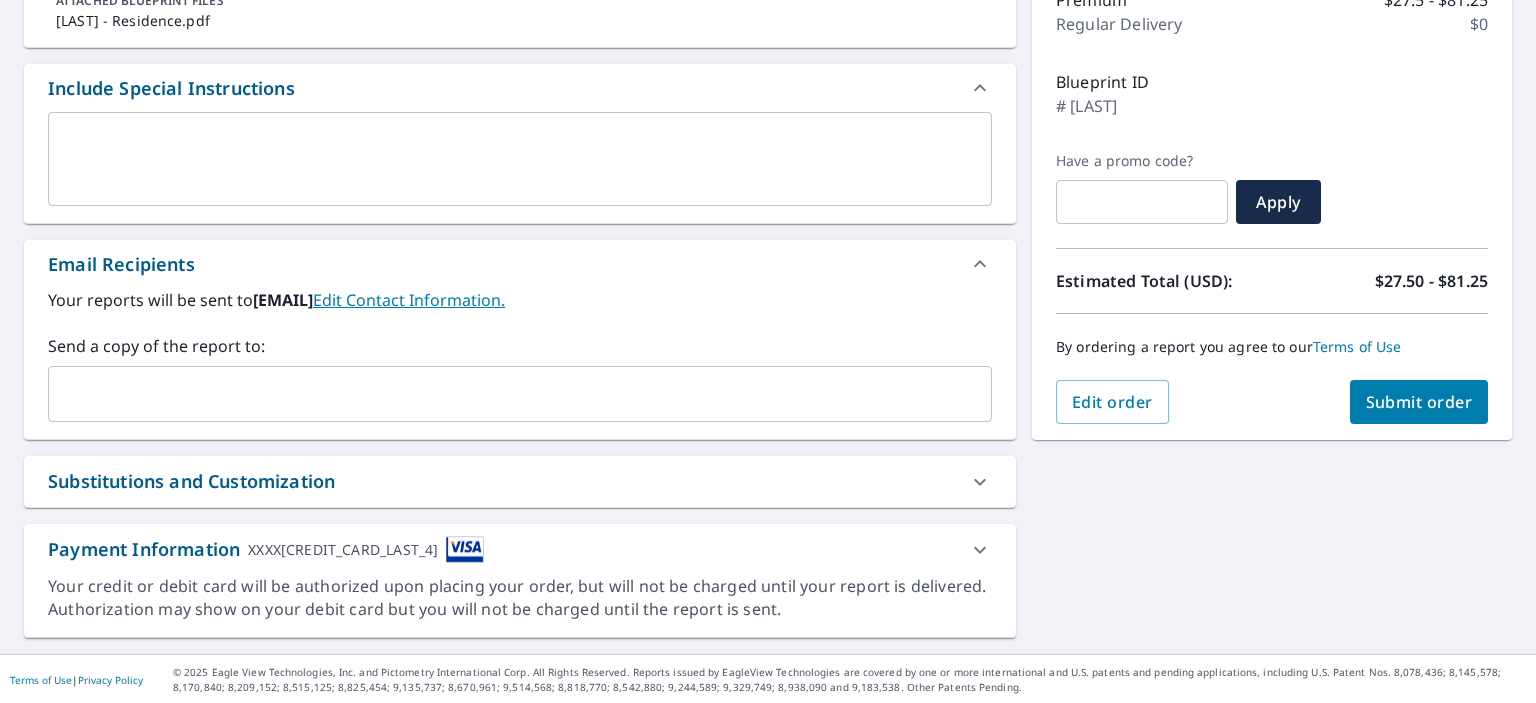 click on "Edit Contact Information." at bounding box center (409, 300) 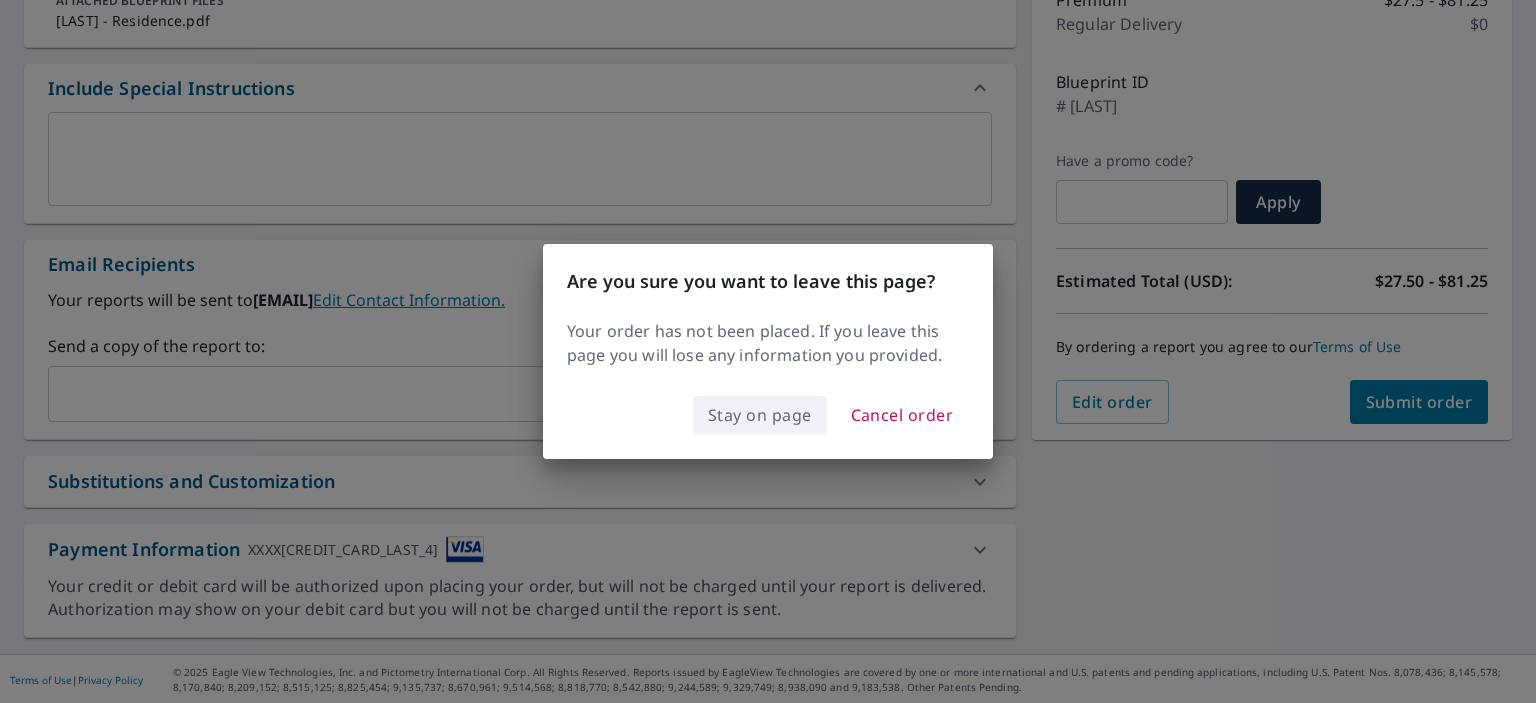 click on "Stay on page" at bounding box center (760, 415) 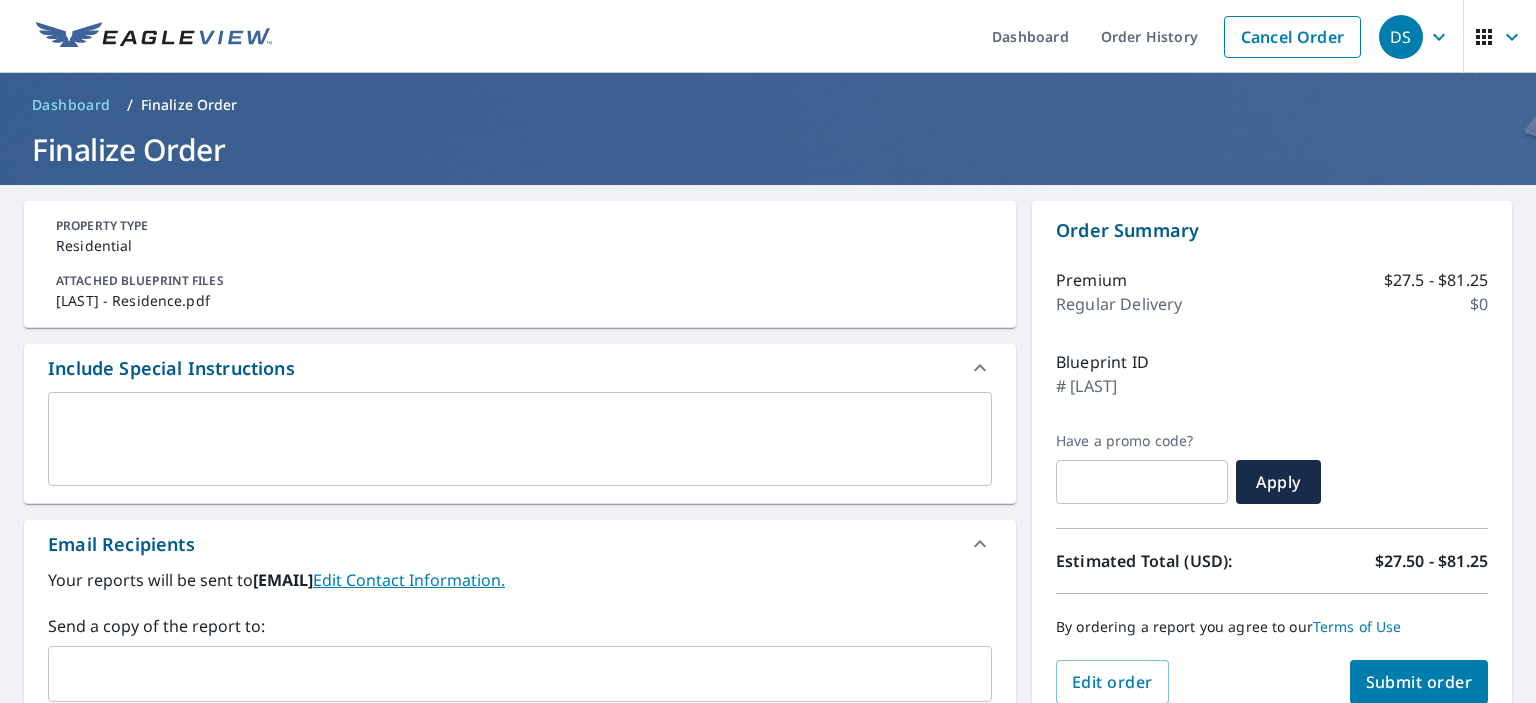 scroll, scrollTop: 200, scrollLeft: 0, axis: vertical 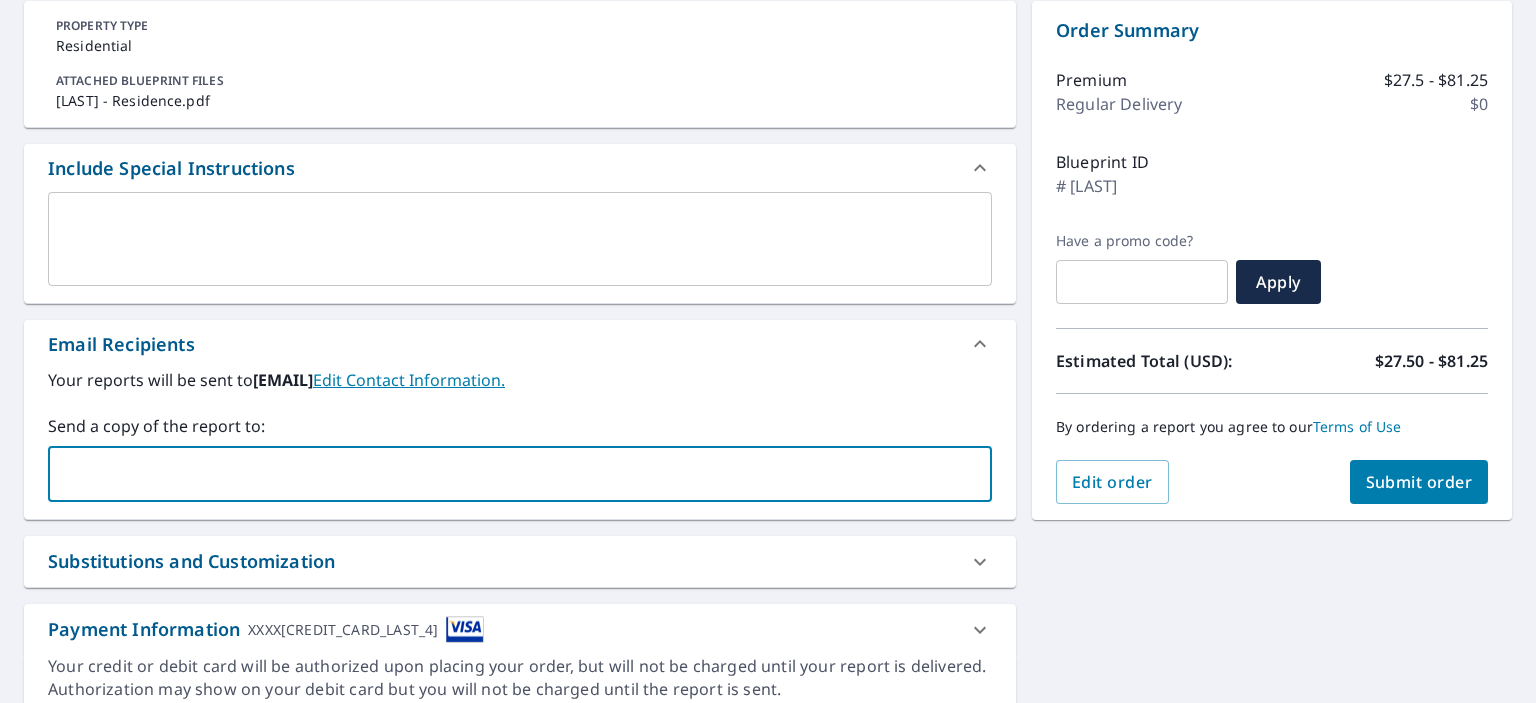 click at bounding box center (505, 474) 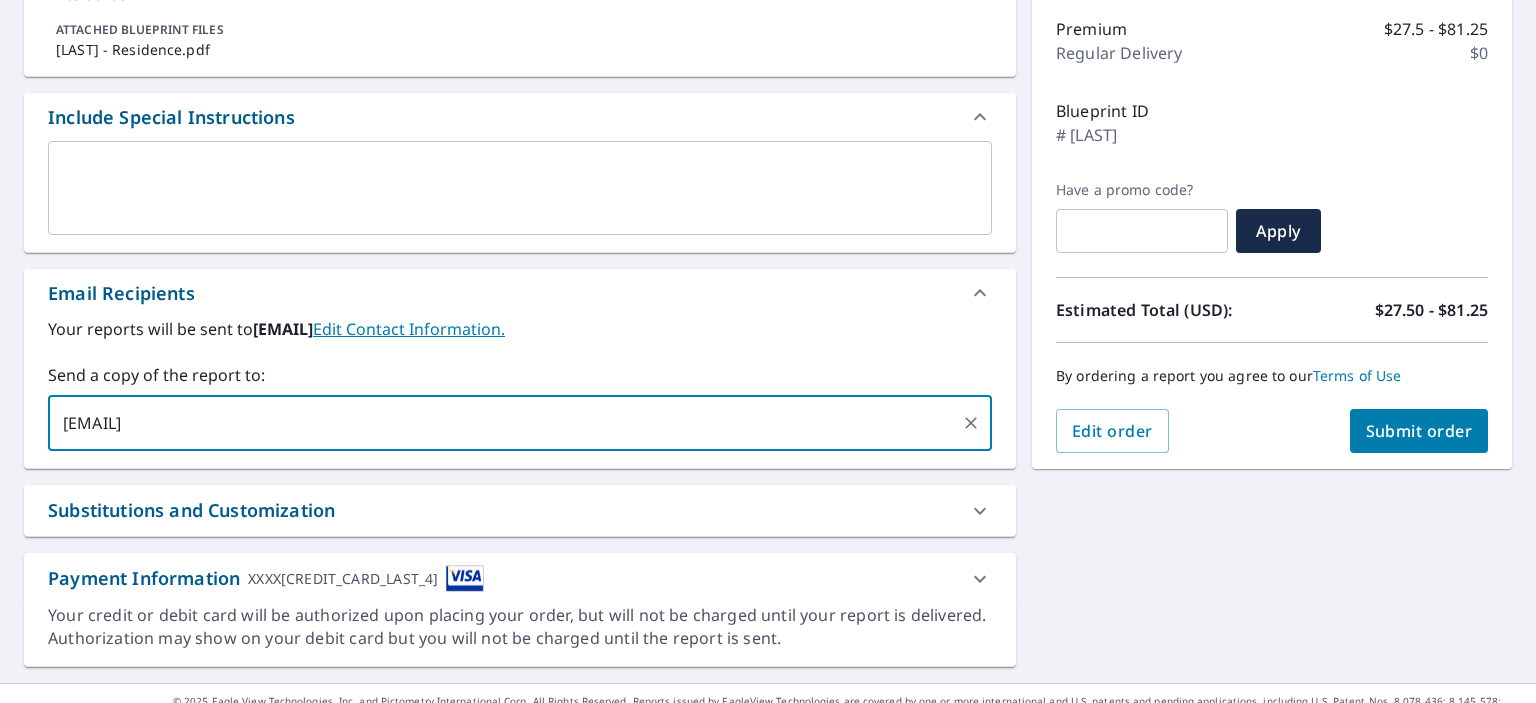 scroll, scrollTop: 280, scrollLeft: 0, axis: vertical 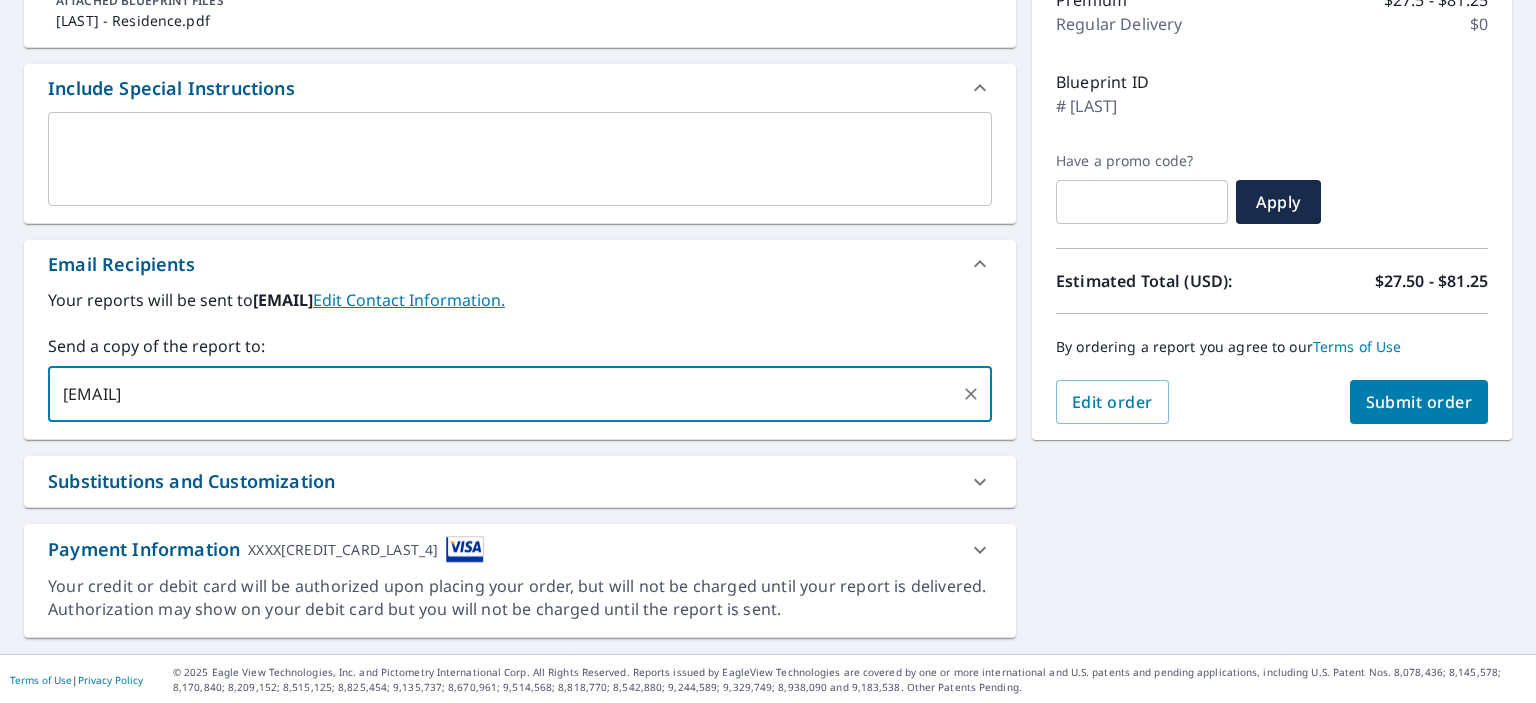 type on "david@precisionroofing-exteriors.com" 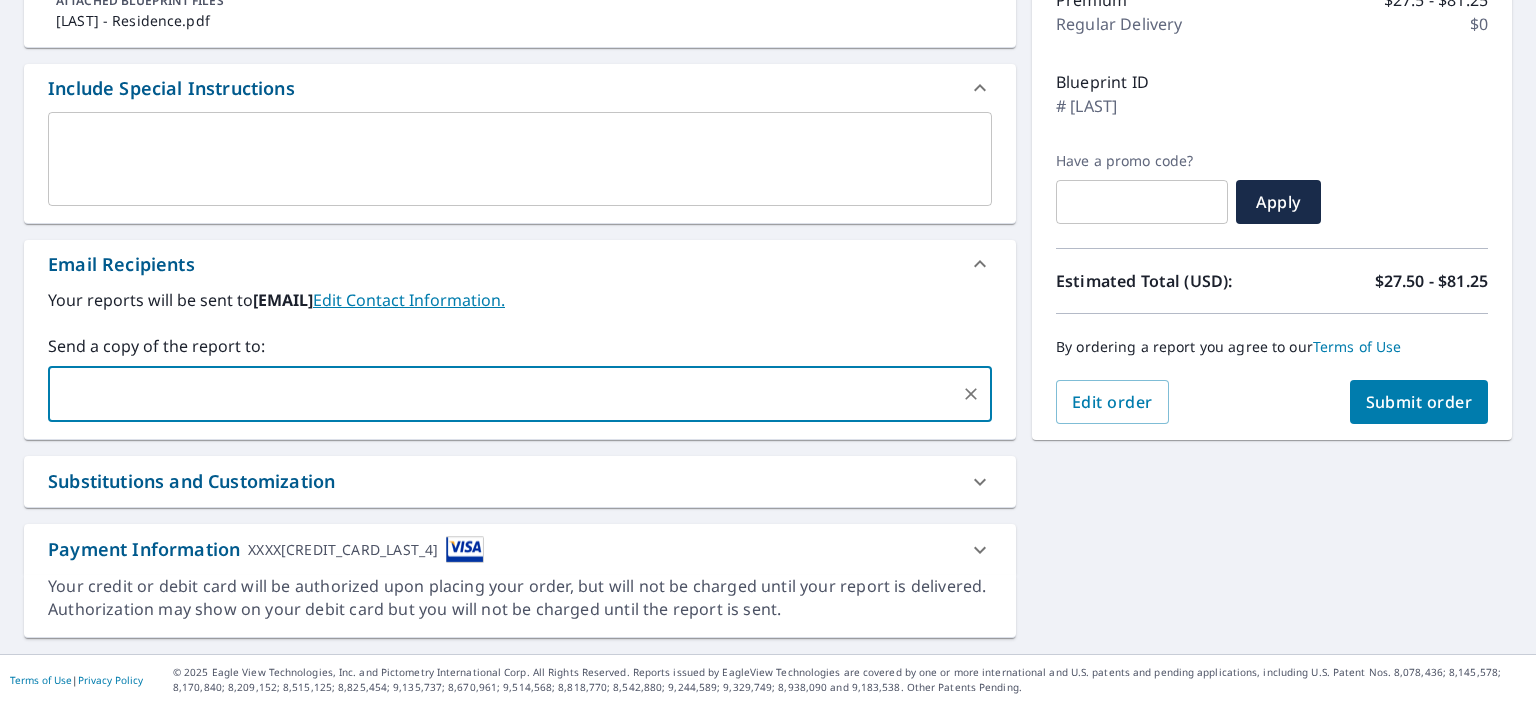 click on "Submit order" at bounding box center [1419, 402] 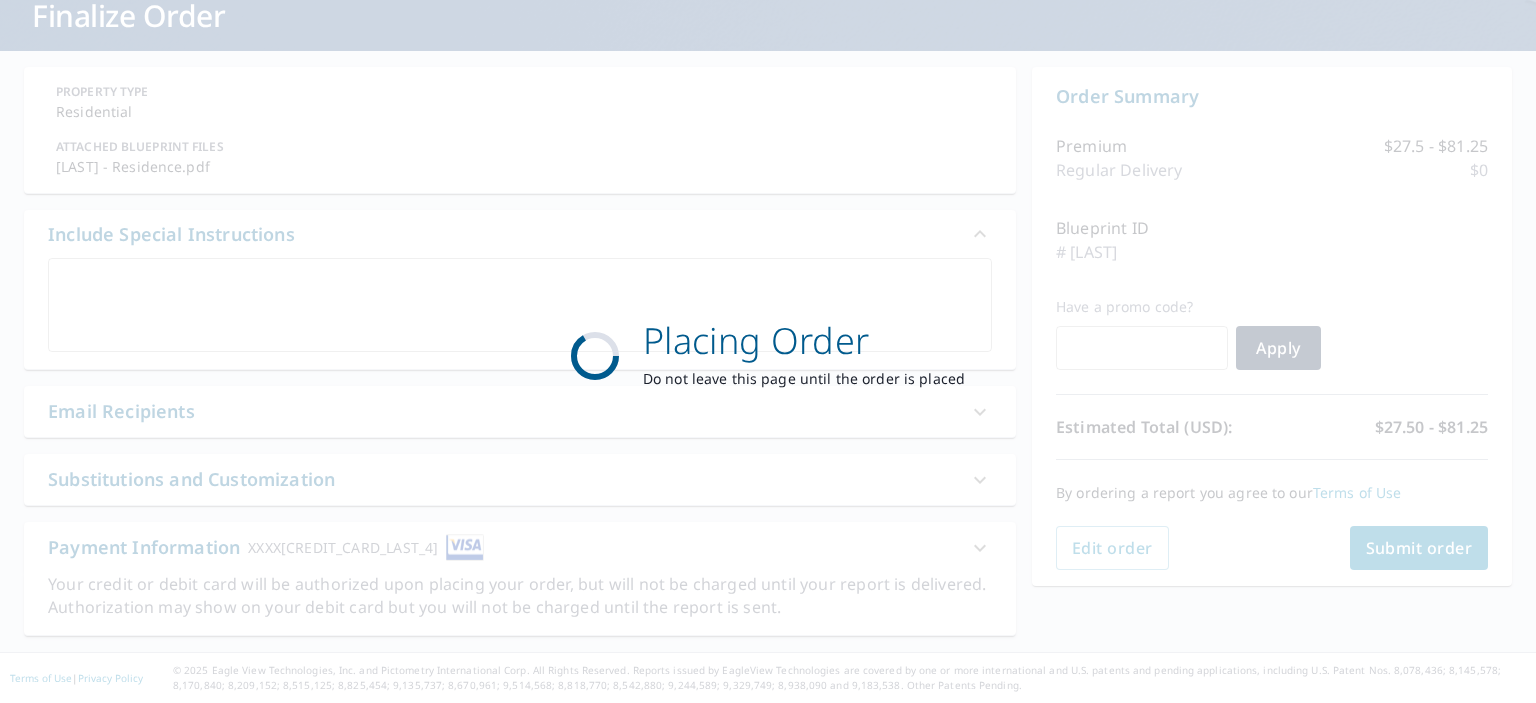 scroll, scrollTop: 132, scrollLeft: 0, axis: vertical 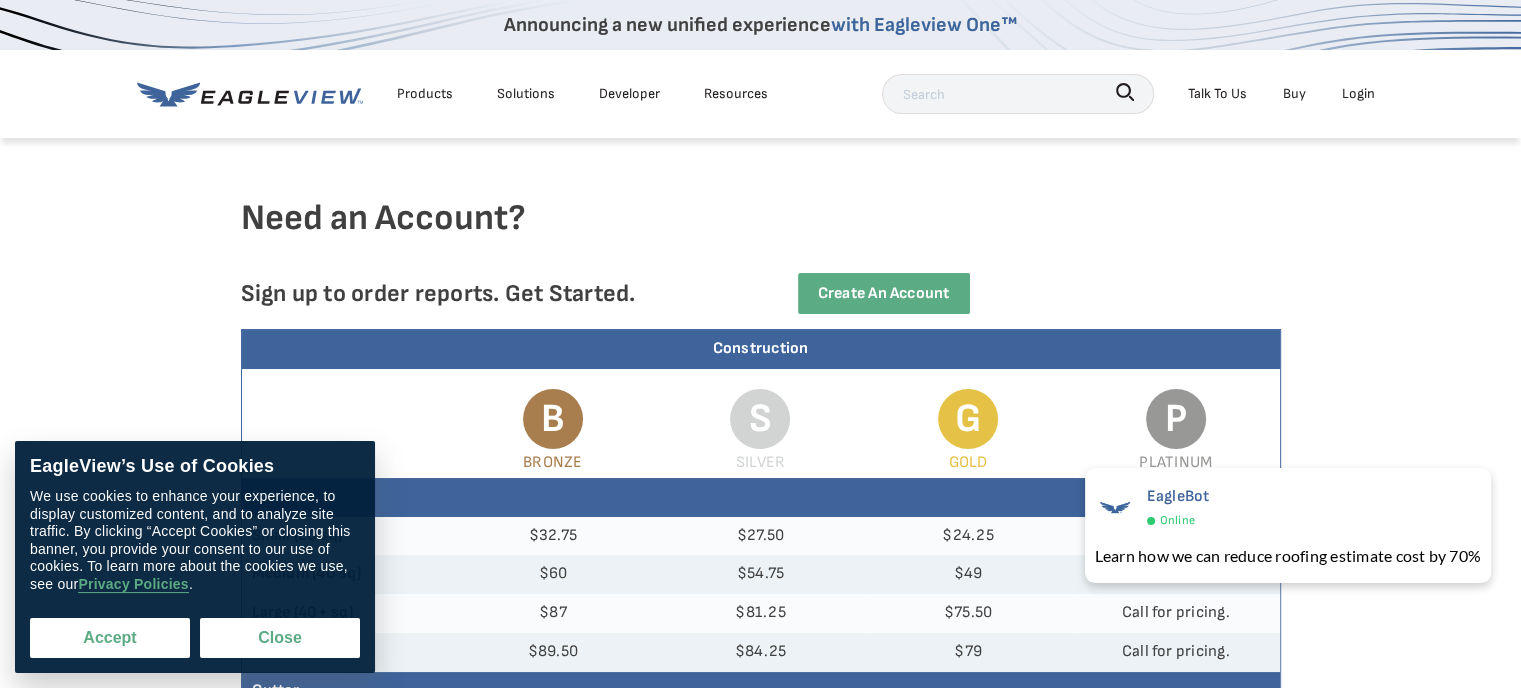 click on "Accept" at bounding box center [110, 638] 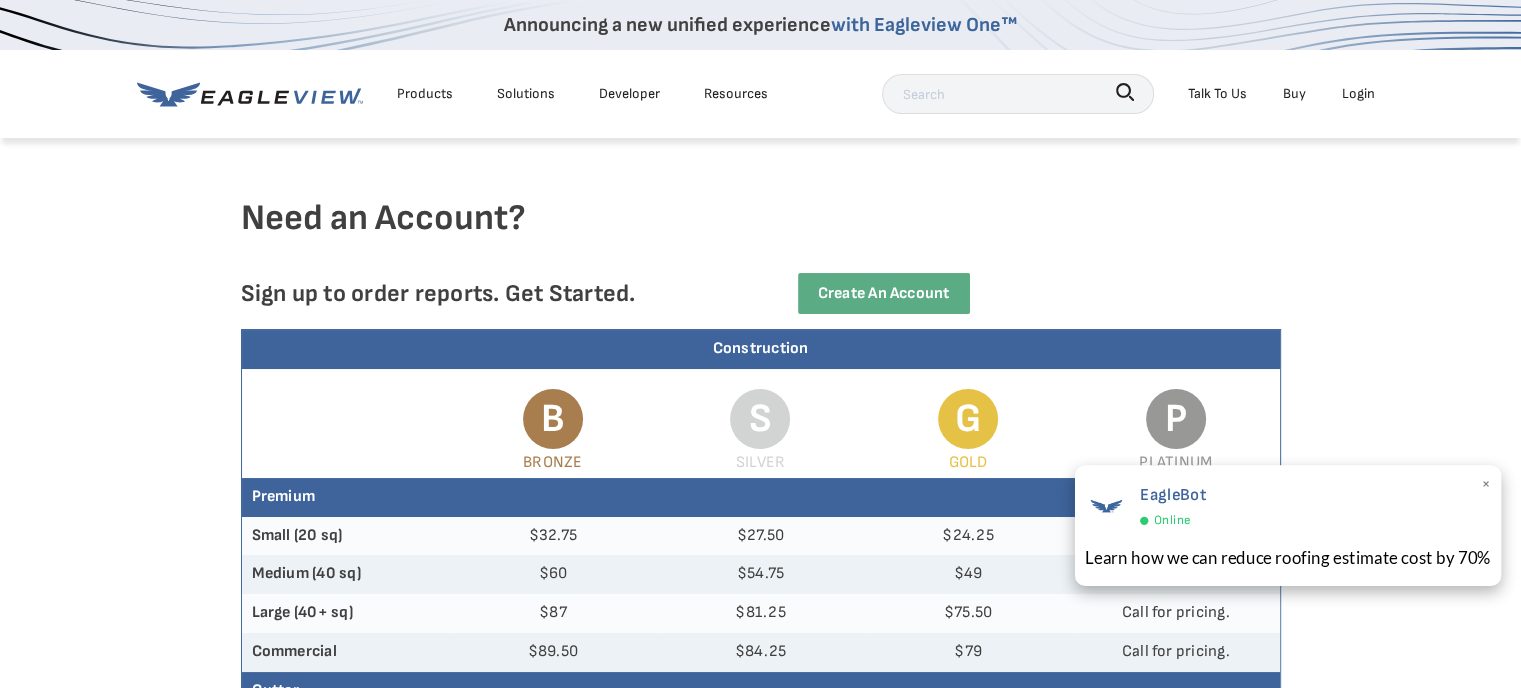 click on "×" at bounding box center [1485, 486] 